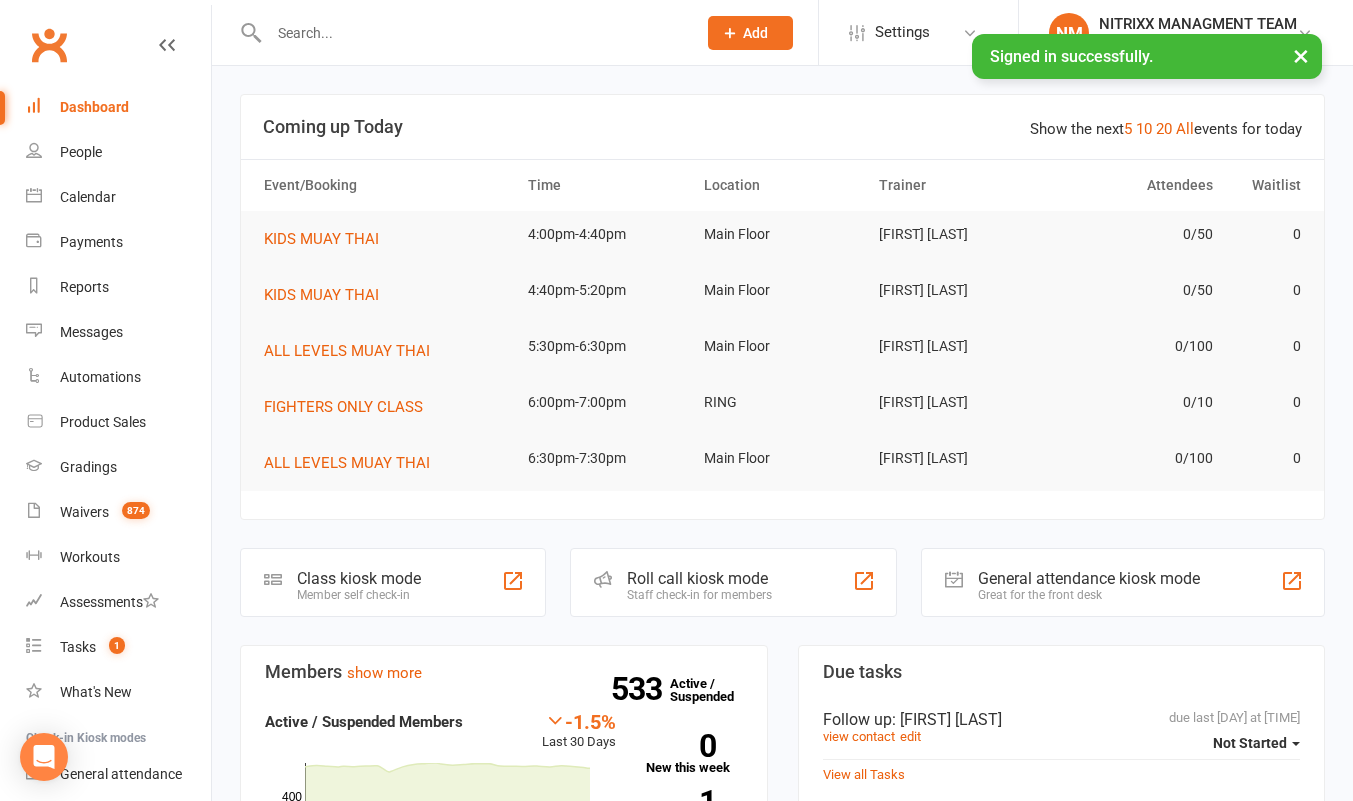 scroll, scrollTop: 0, scrollLeft: 0, axis: both 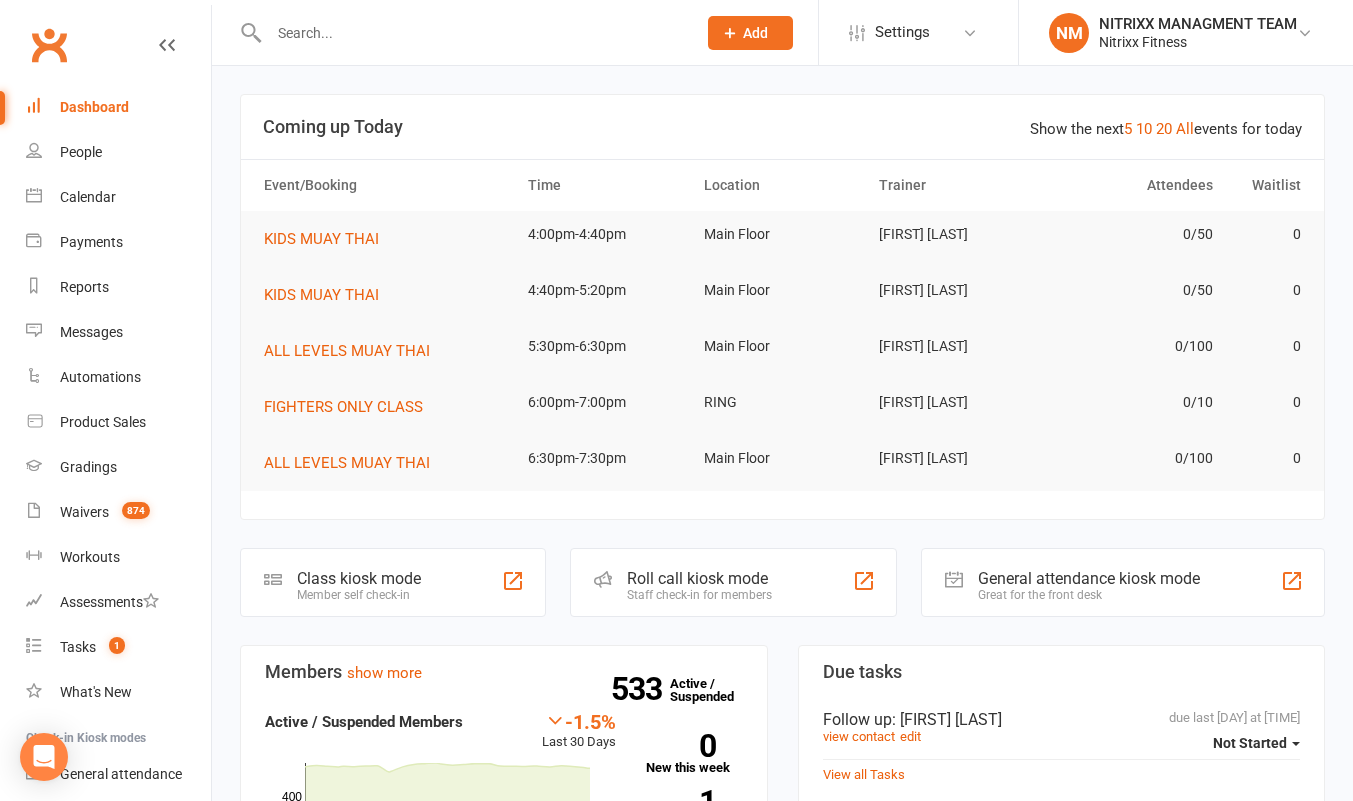 click at bounding box center (1305, 33) 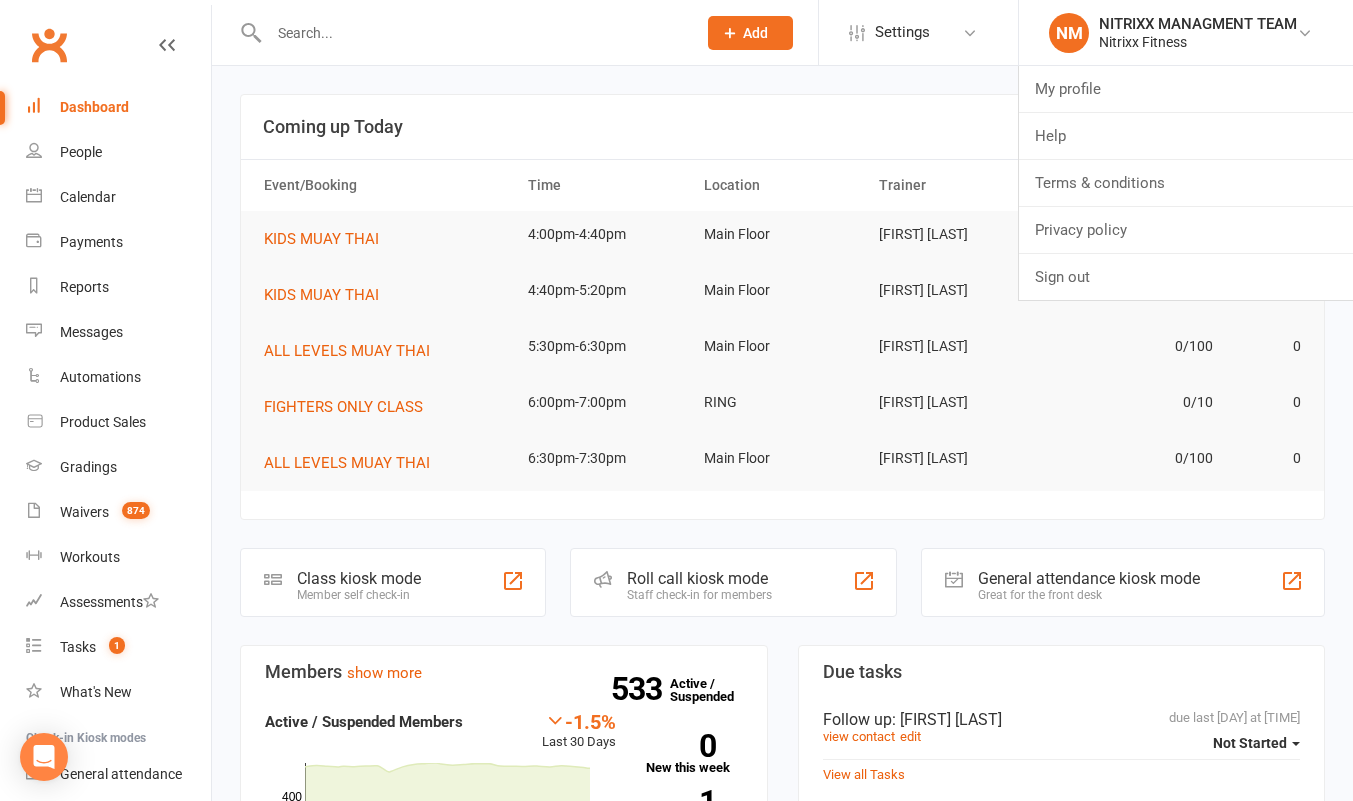 click at bounding box center (970, 33) 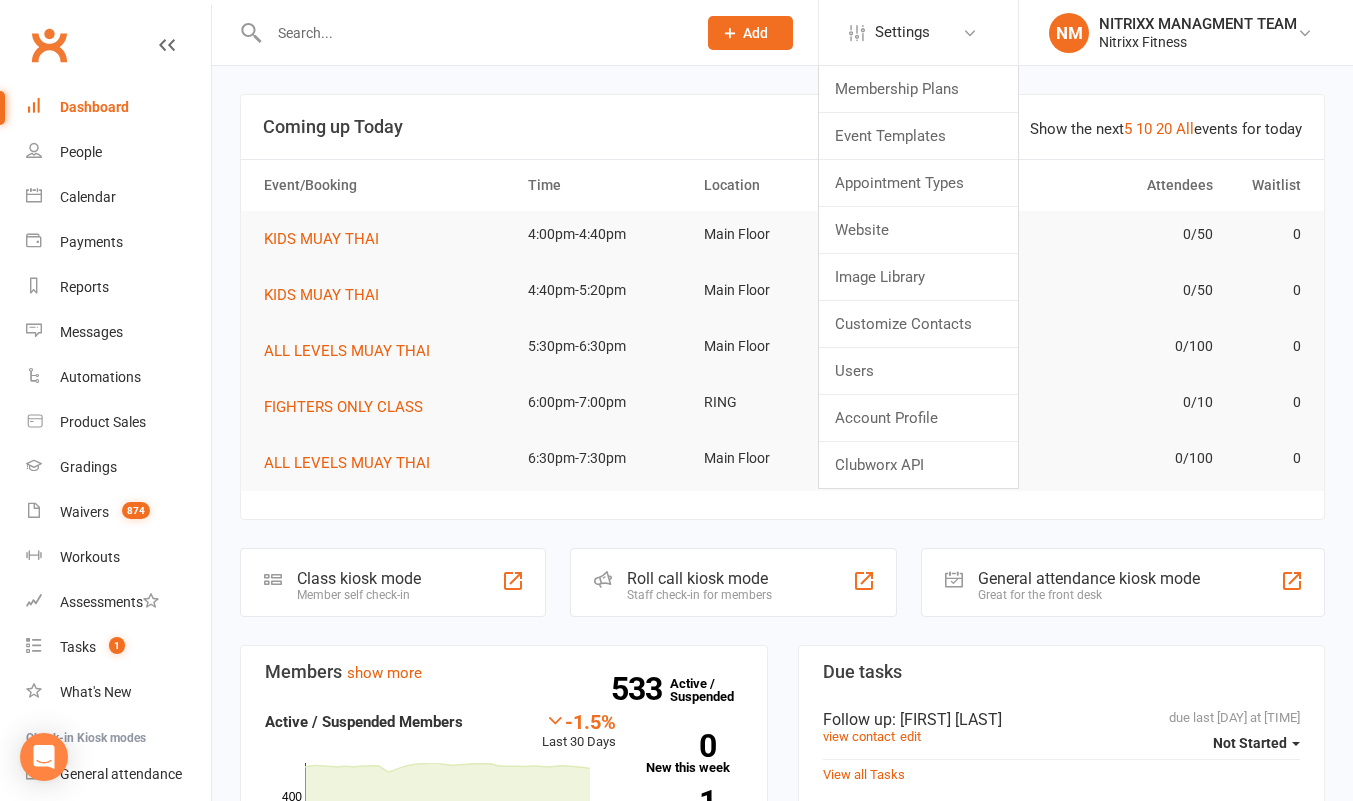 click on "Class kiosk mode" 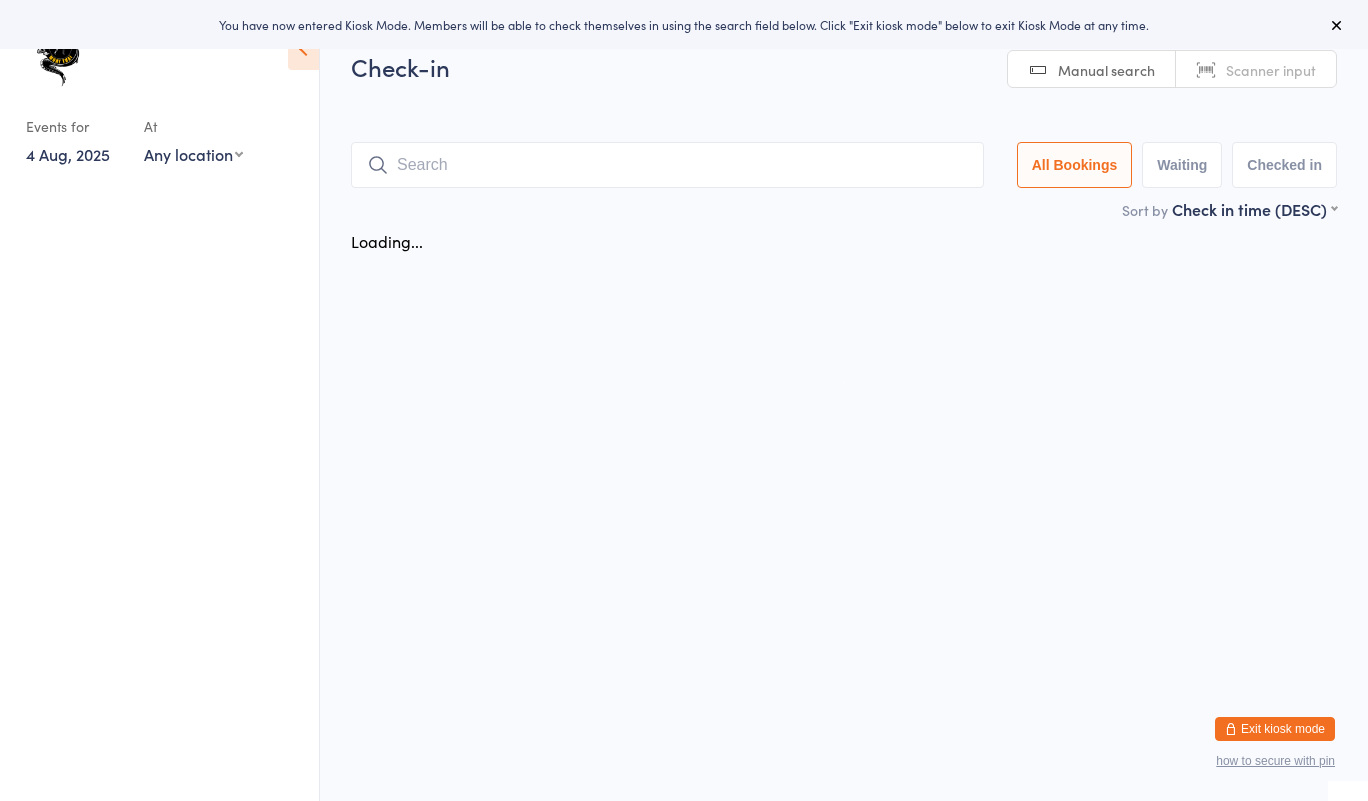 scroll, scrollTop: 0, scrollLeft: 0, axis: both 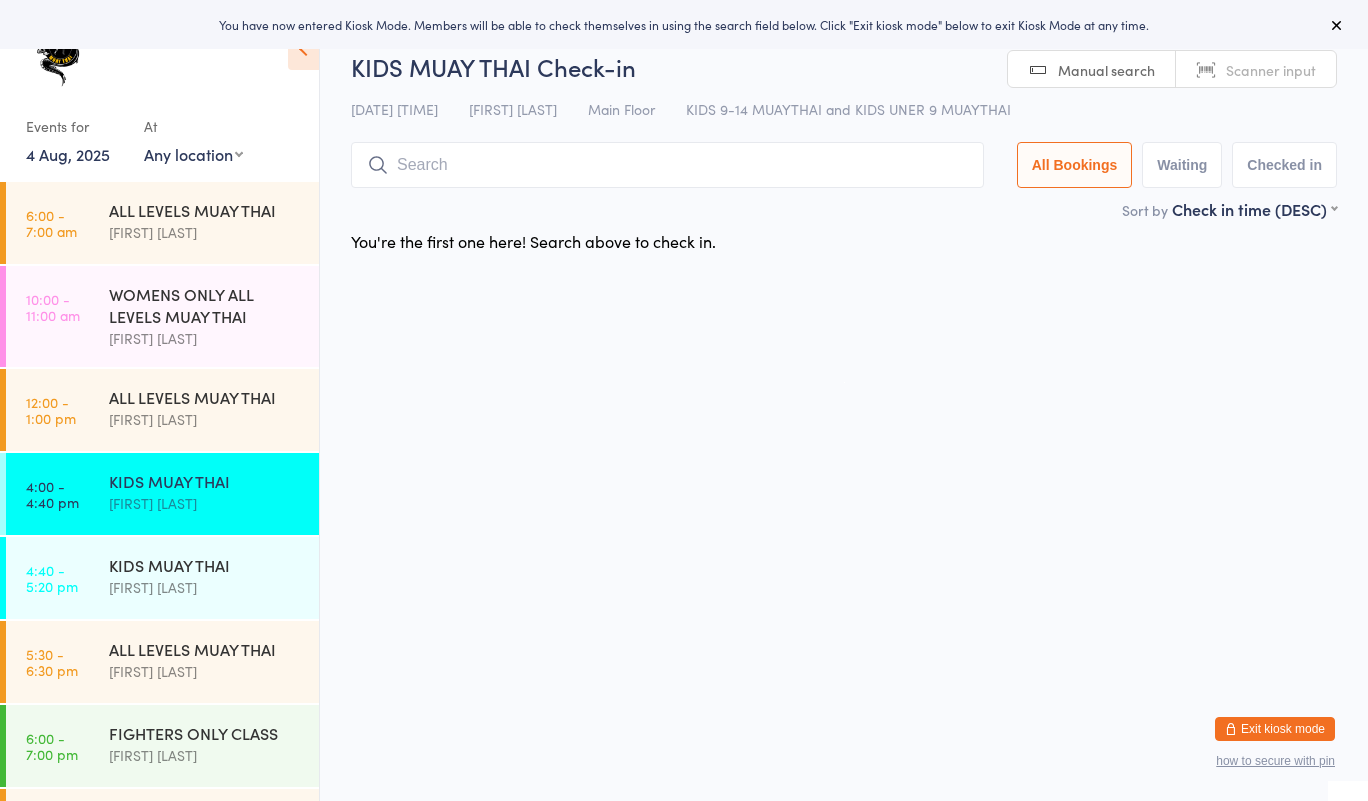 click on "Exit kiosk mode" at bounding box center [1275, 729] 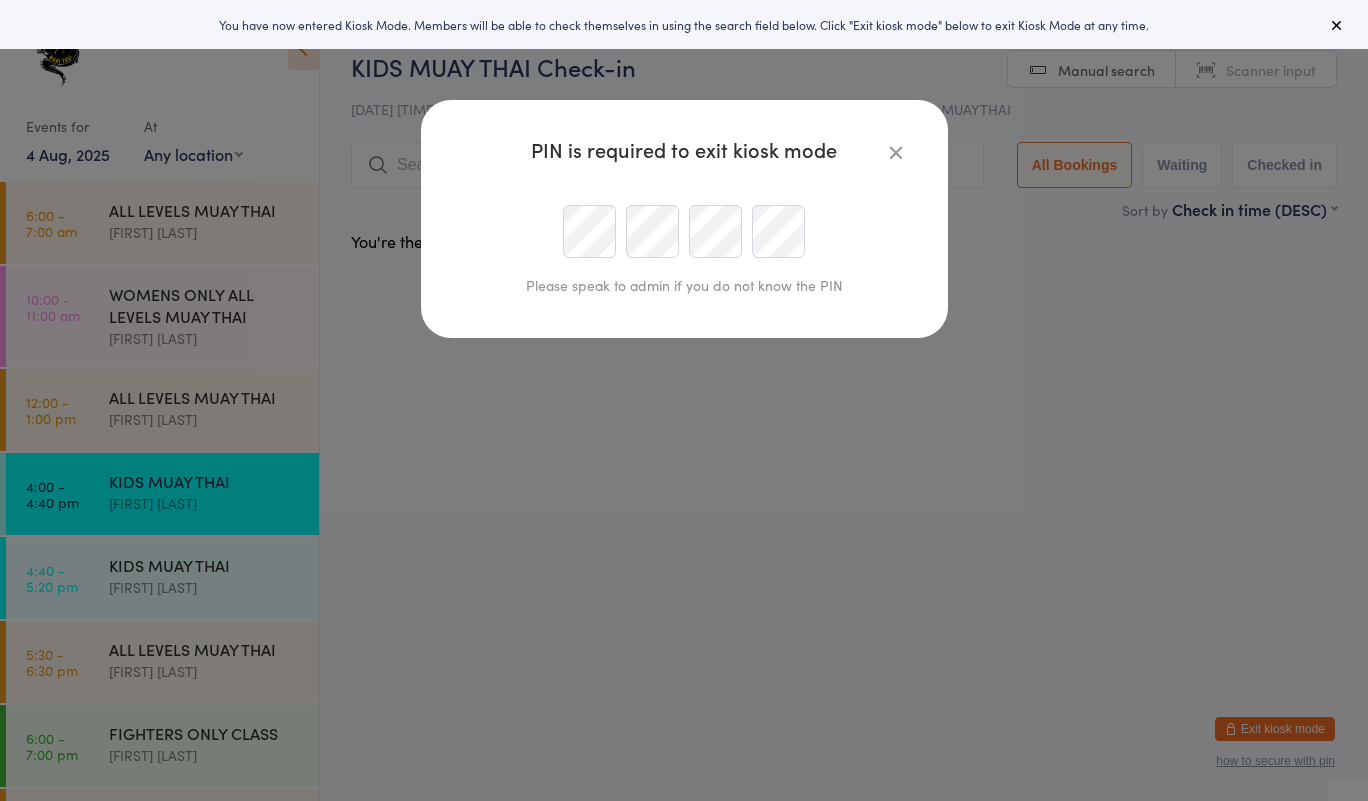type on "nitrixx@live.com.au" 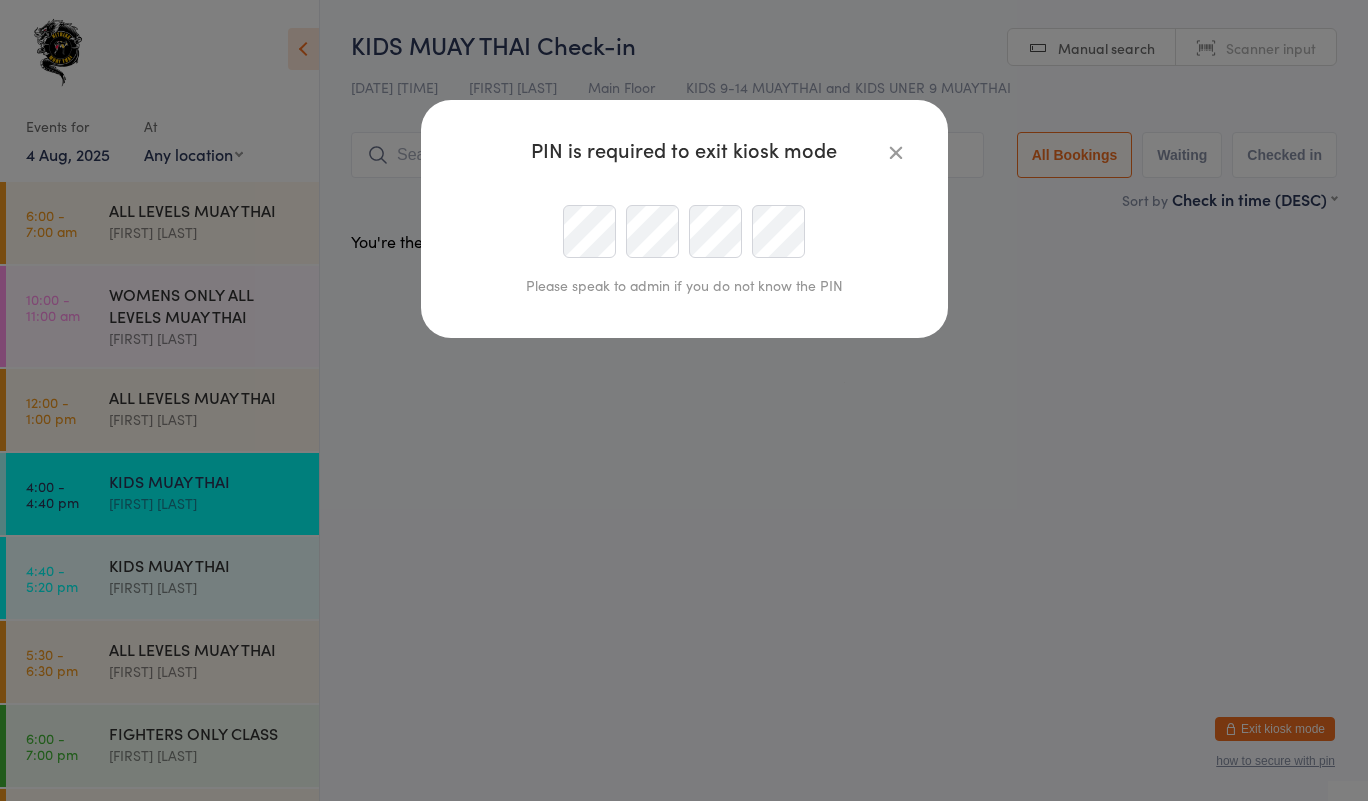 scroll, scrollTop: 0, scrollLeft: 0, axis: both 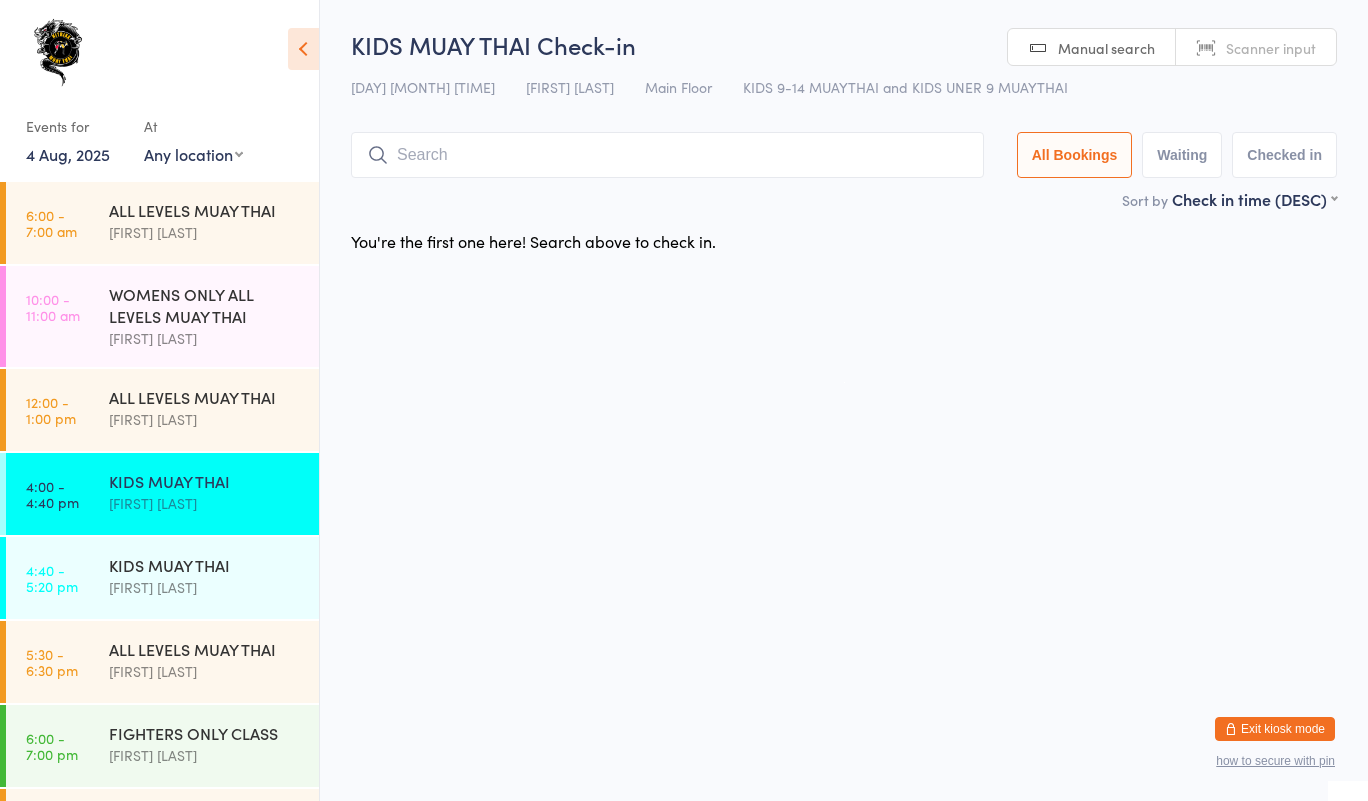 click on "Exit kiosk mode" at bounding box center [1275, 729] 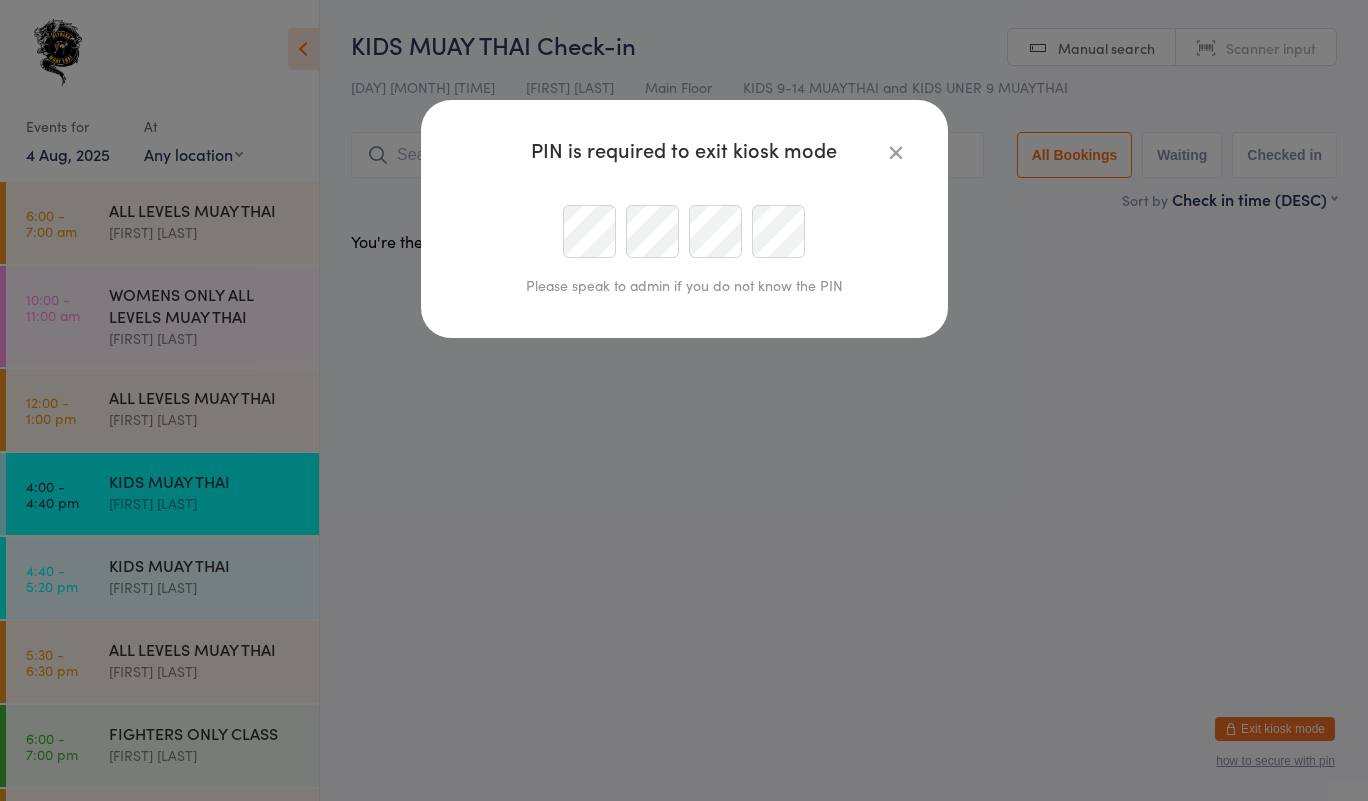 type on "nitrixx@live.com.au" 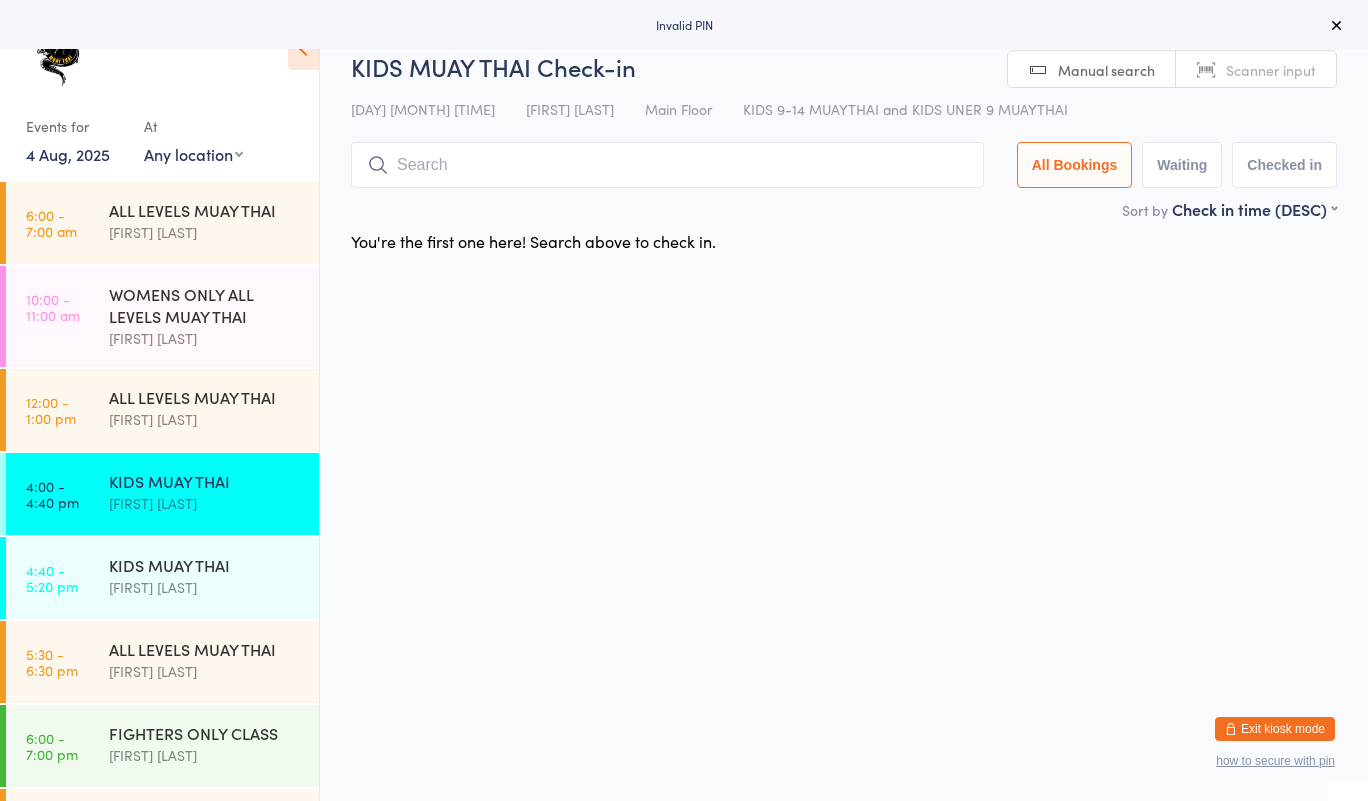 scroll, scrollTop: 0, scrollLeft: 0, axis: both 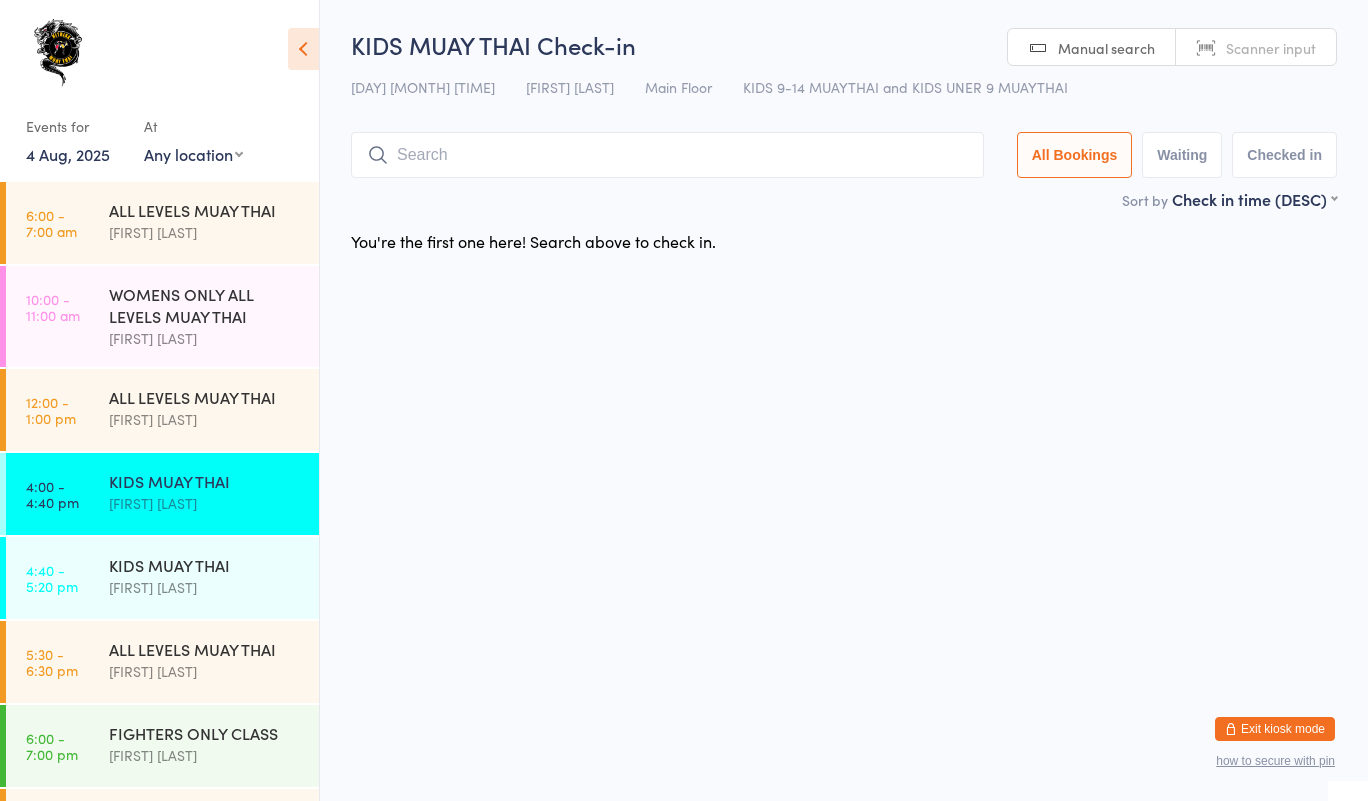 click at bounding box center (303, 49) 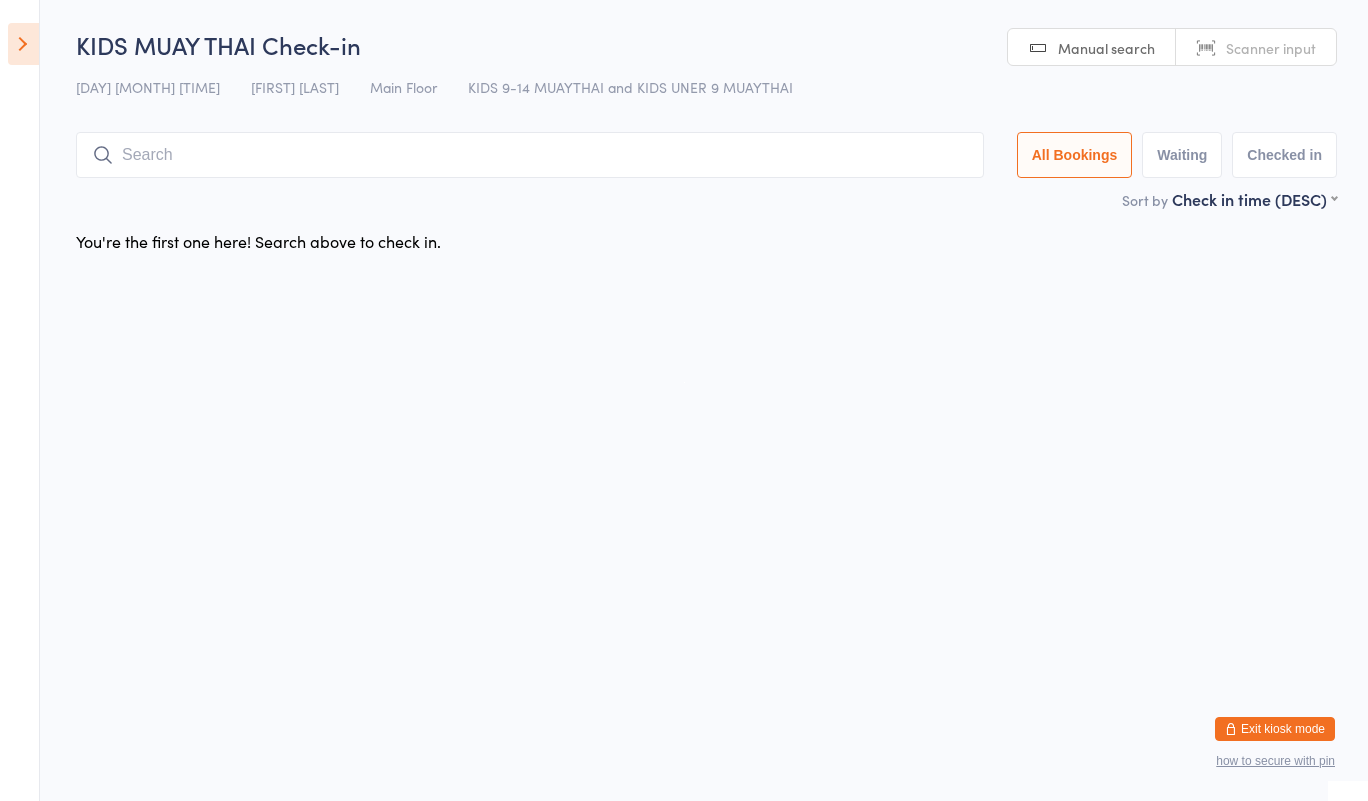 click at bounding box center [23, 44] 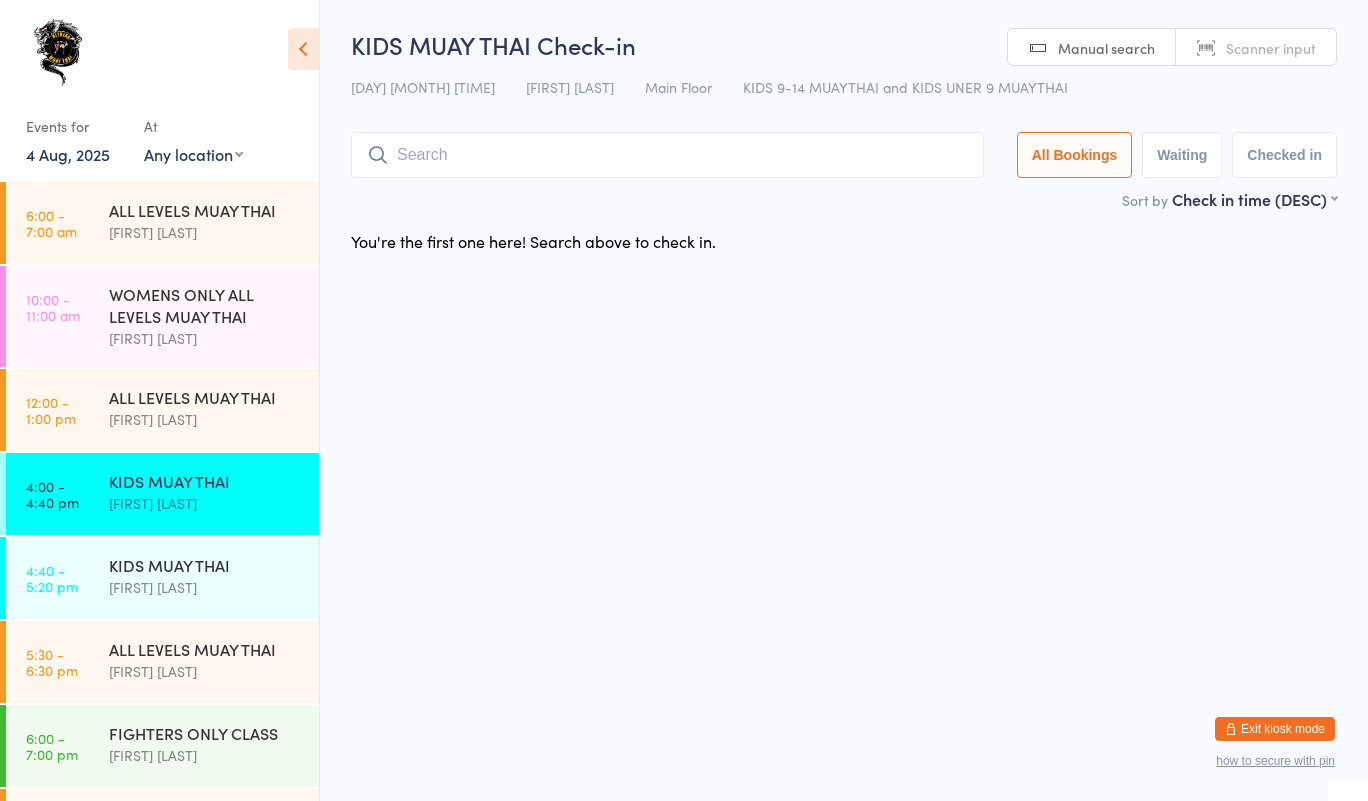 click on "All Bookings" at bounding box center [1075, 155] 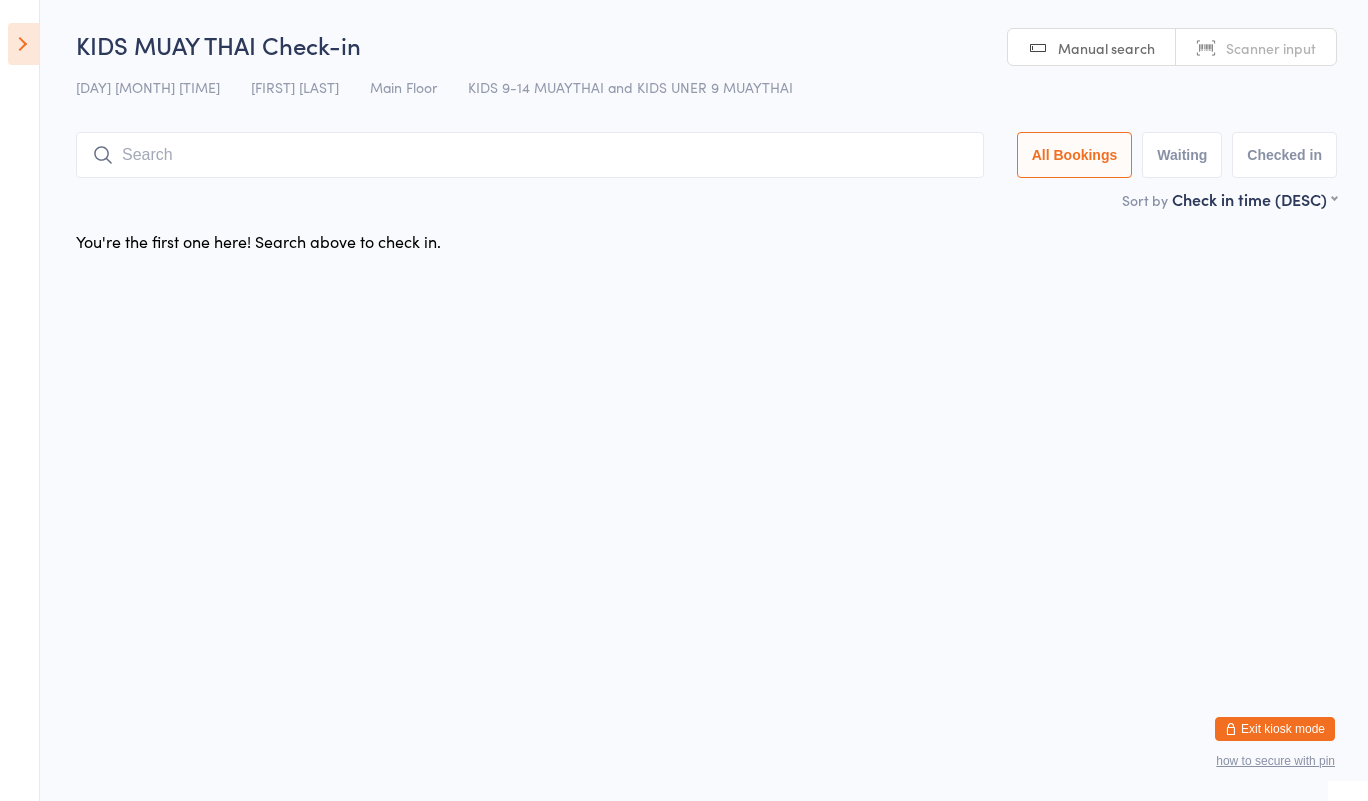 click at bounding box center (23, 44) 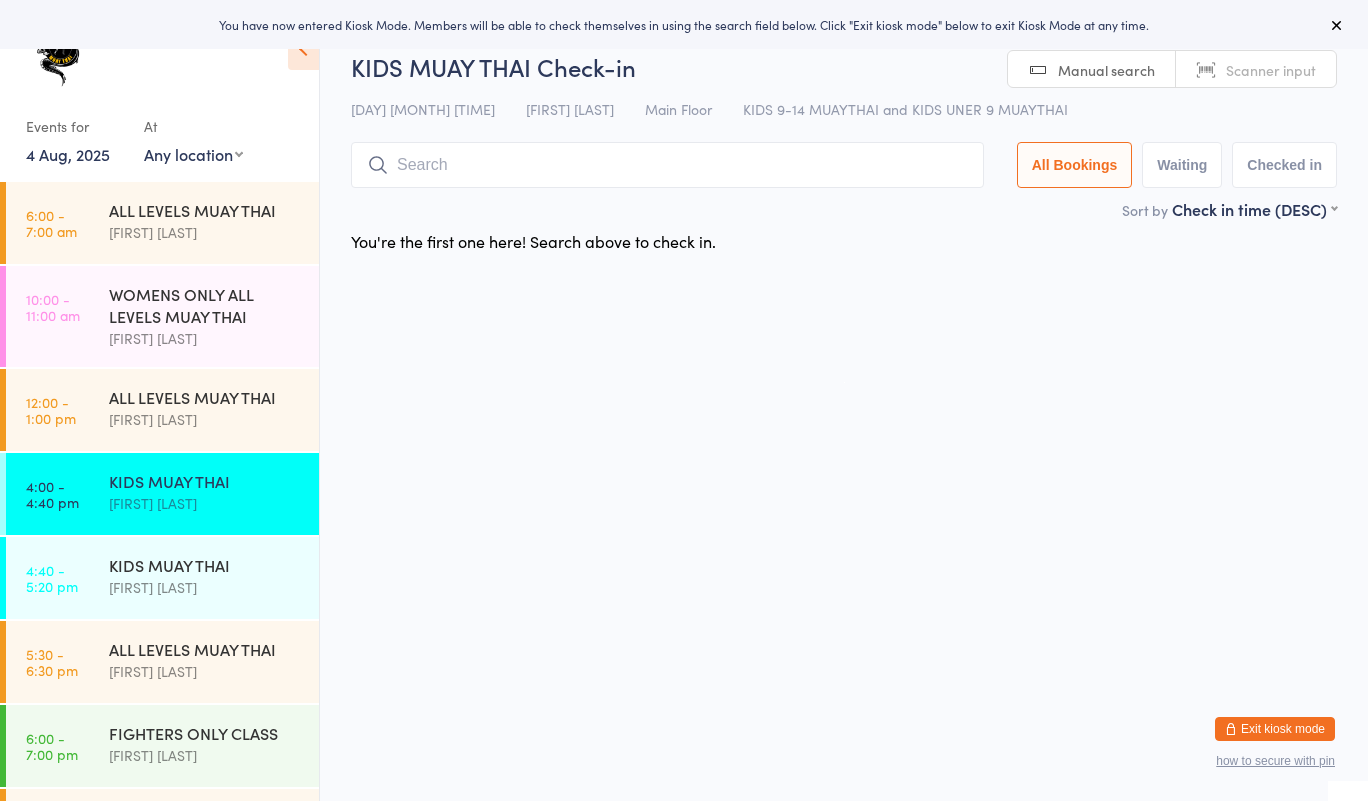 scroll, scrollTop: 0, scrollLeft: 0, axis: both 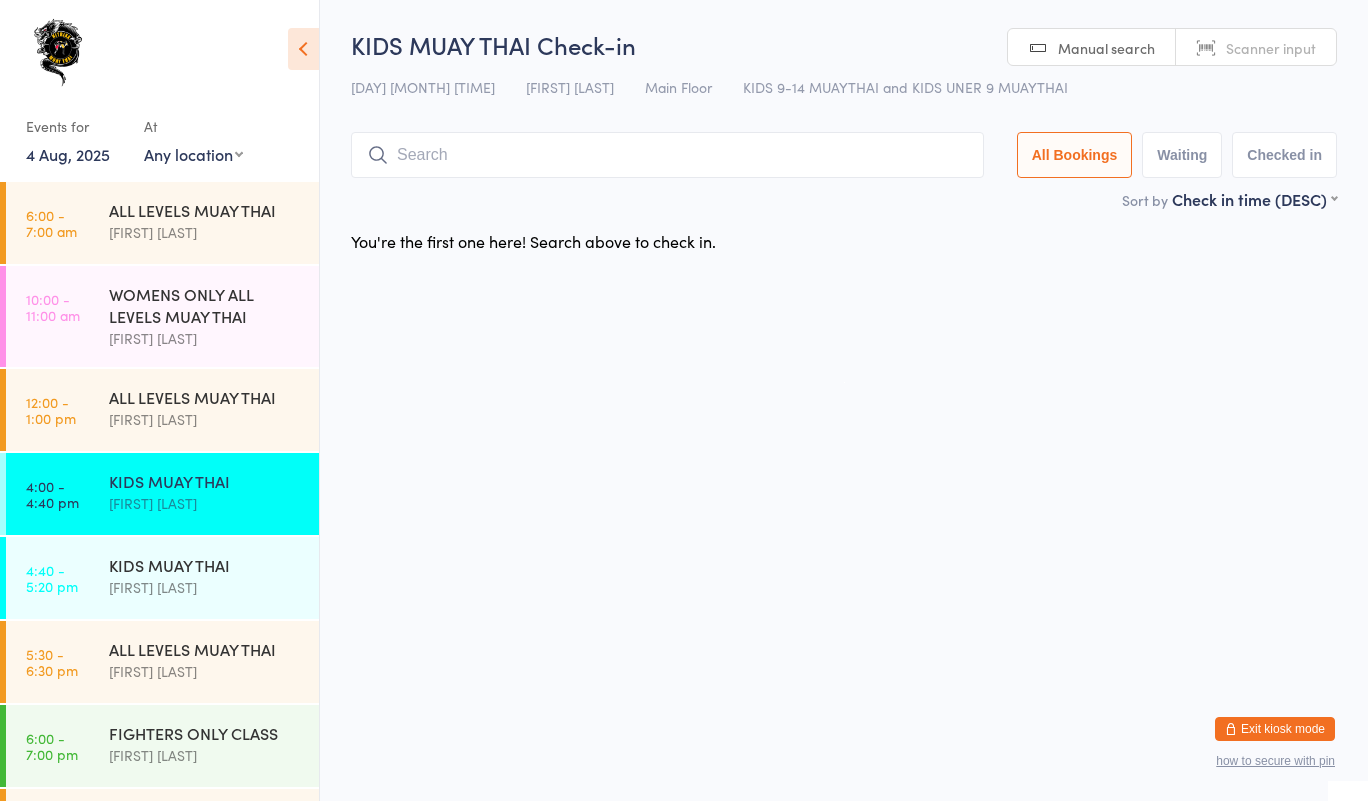 click at bounding box center (1231, 729) 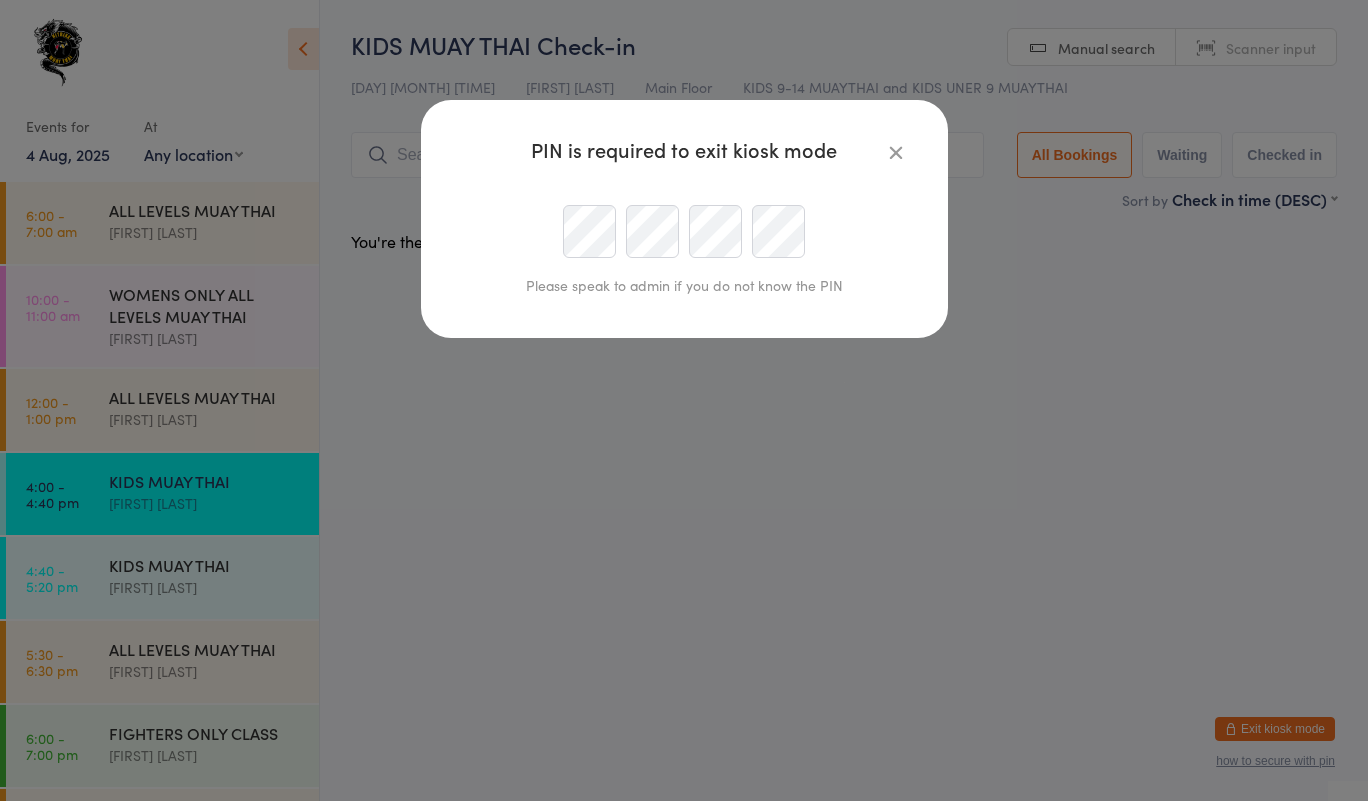 type on "nitrixx@live.com.au" 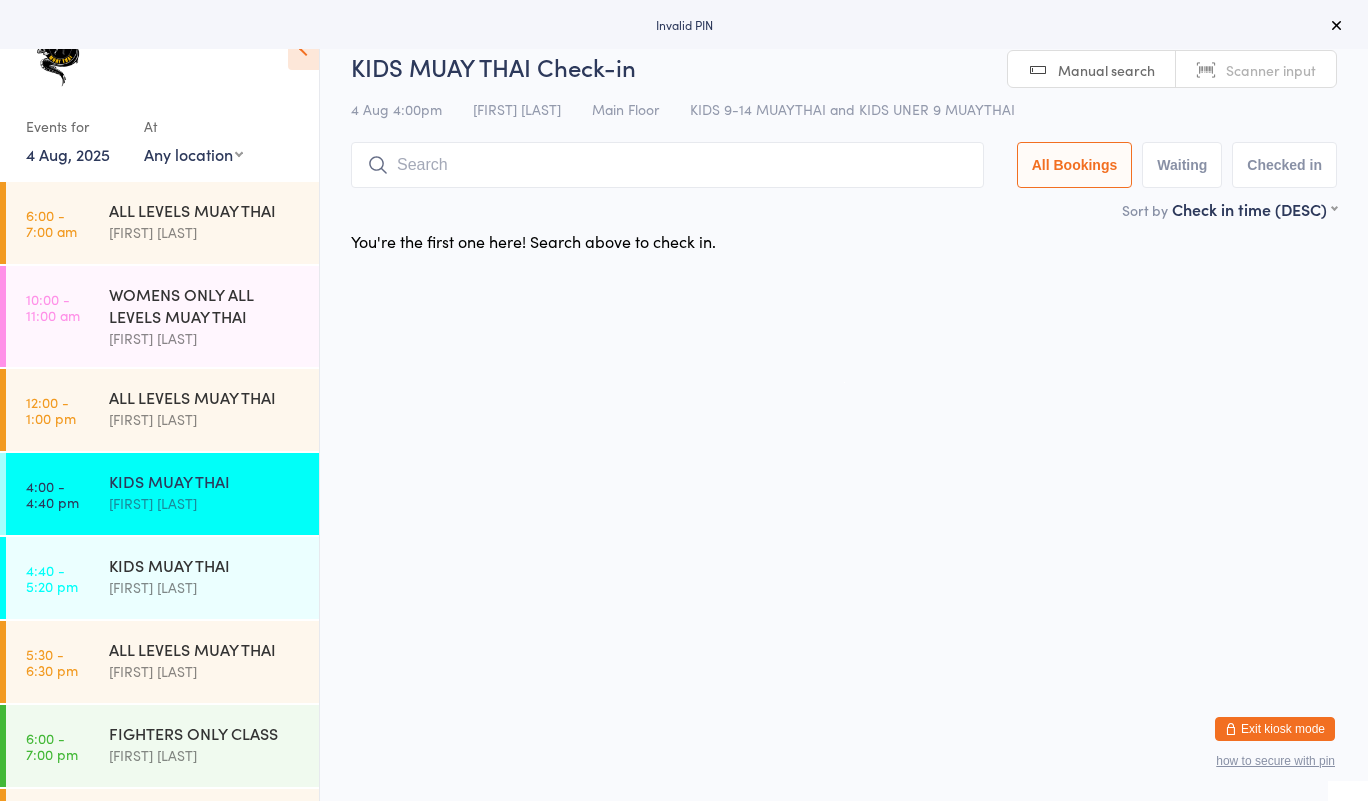 scroll, scrollTop: 0, scrollLeft: 0, axis: both 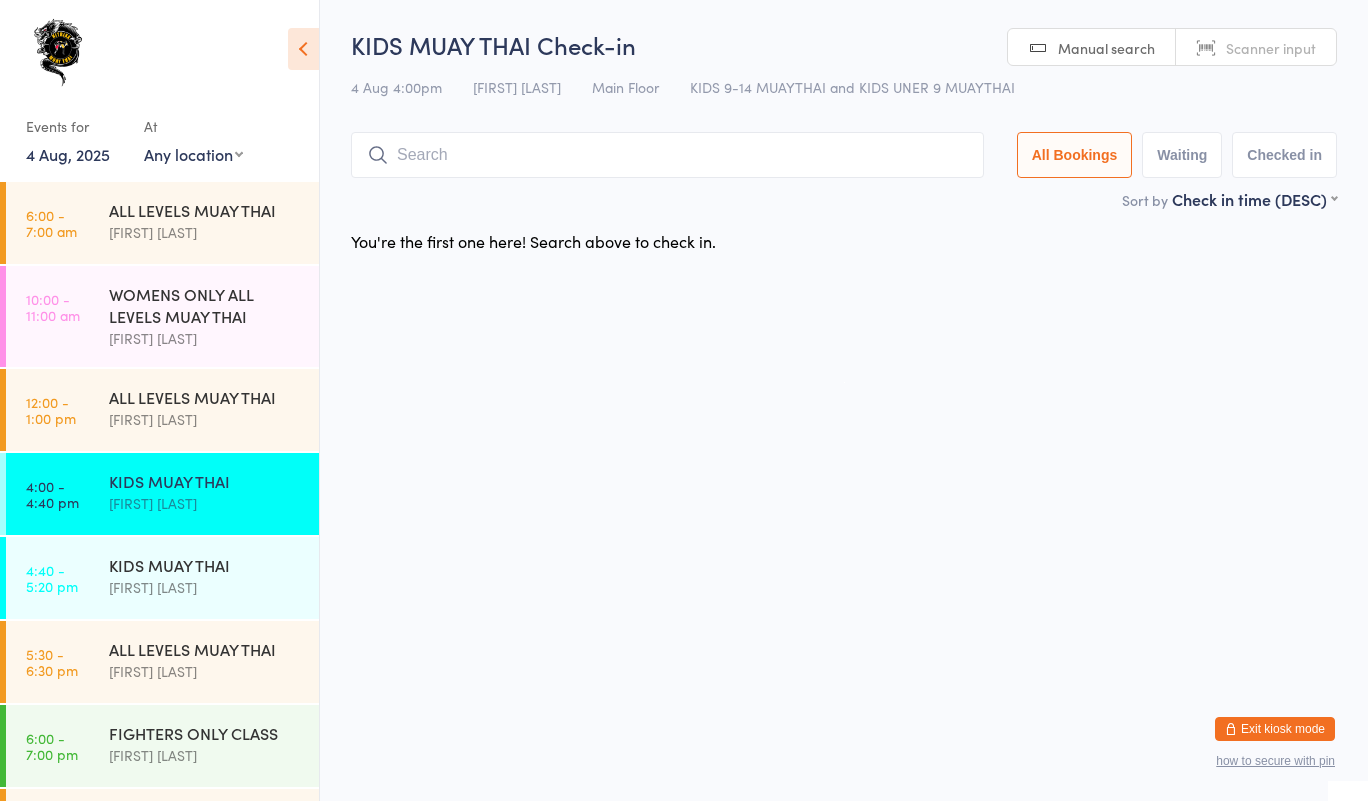 click on "KIDS MUAY THAI Check-in 4 Aug 4:00pm  [FIRST] [LAST]  Main Floor  KIDS 9-14 MUAYTHAI   and KIDS UNER 9 MUAYTHAI   Manual search Scanner input All Bookings Waiting  Checked in  Sort by   Check in time (DESC) First name (ASC) First name (DESC) Last name (ASC) Last name (DESC) Check in time (ASC) Check in time (DESC) Rank (ASC) Rank (DESC) You're the first one here! Search above to check in." at bounding box center (844, 145) 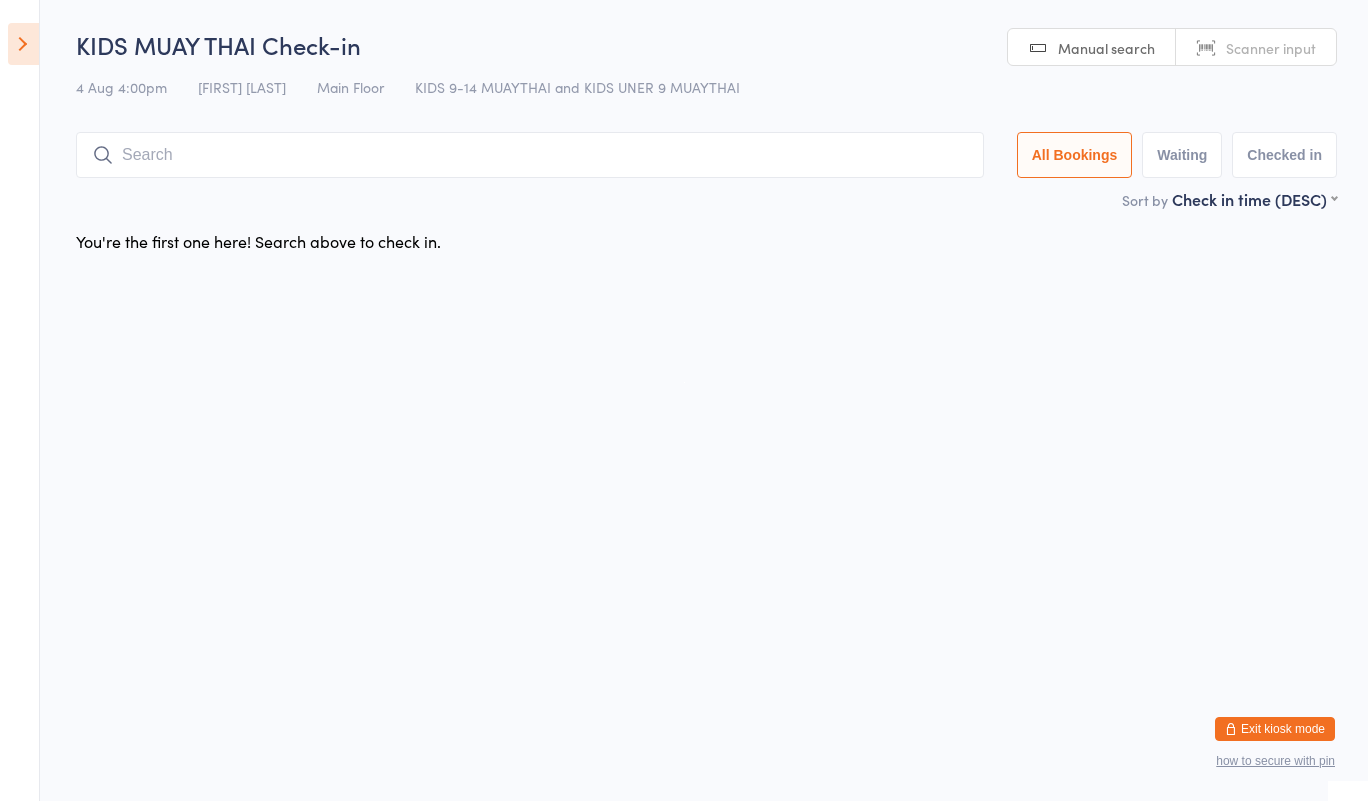 click at bounding box center [23, 44] 